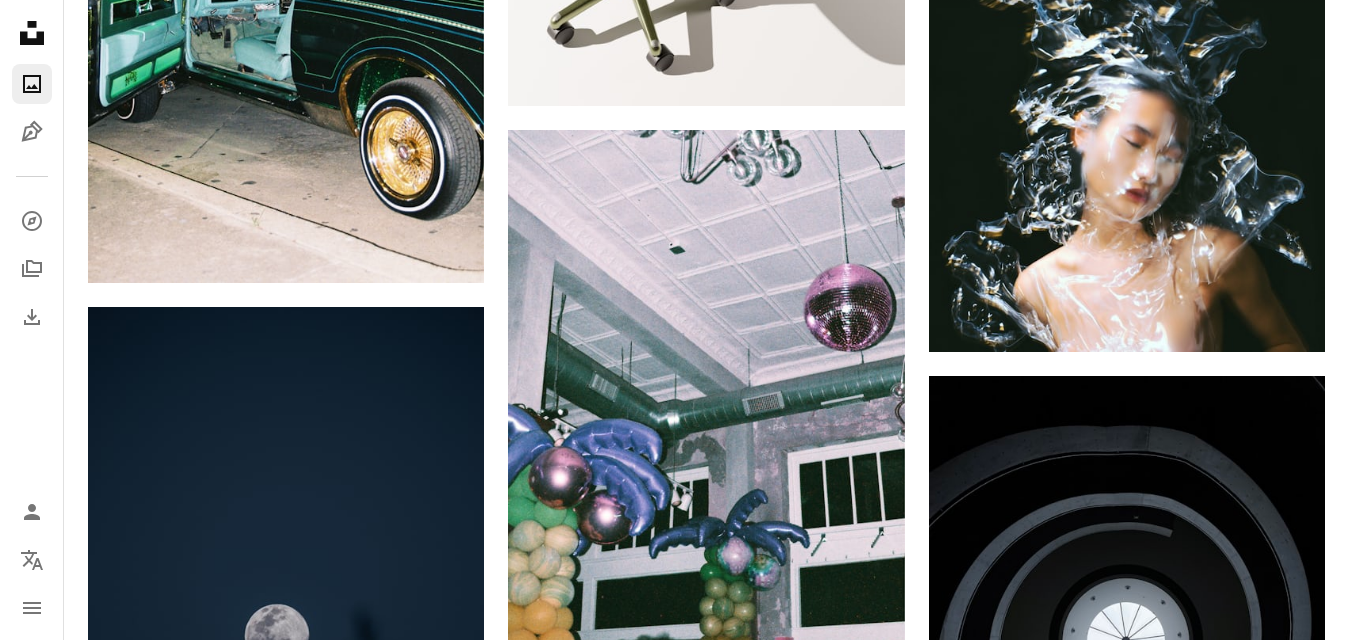 scroll, scrollTop: 2680, scrollLeft: 0, axis: vertical 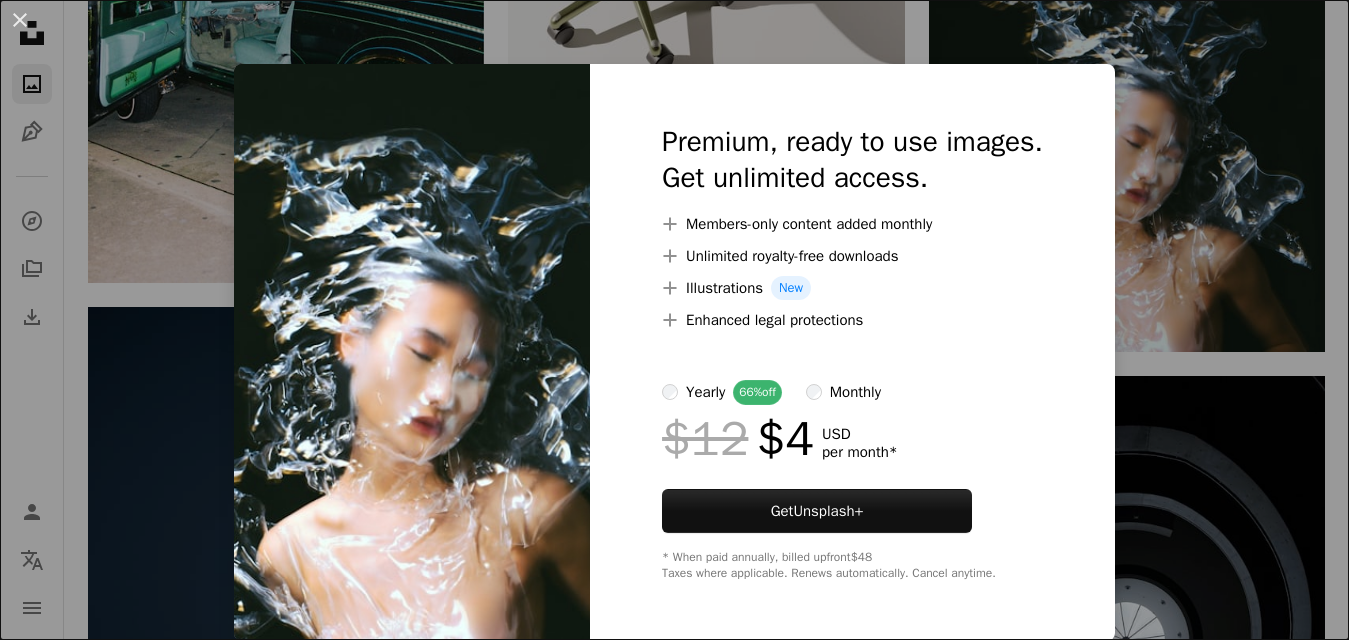type 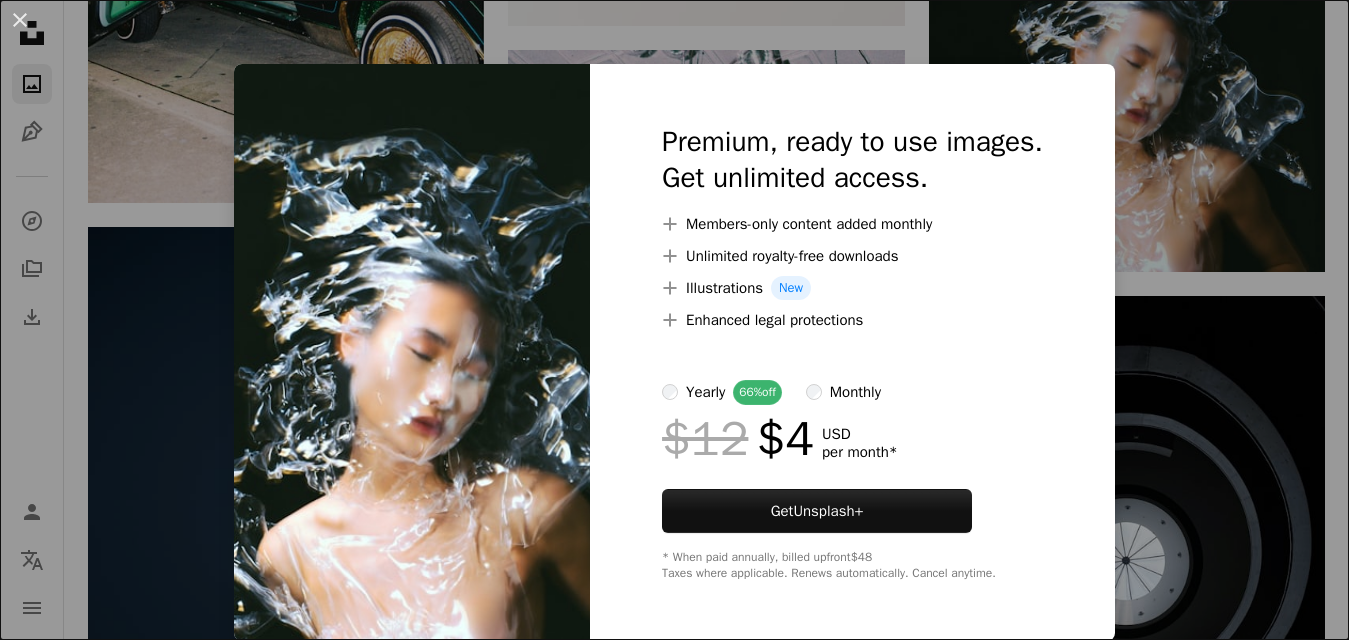 click on "An X shape Premium, ready to use images. Get unlimited access. A plus sign Members-only content added monthly A plus sign Unlimited royalty-free downloads A plus sign Illustrations  New A plus sign Enhanced legal protections yearly 66%  off monthly $12   $4 USD per month * Get  Unsplash+ * When paid annually, billed upfront  $48 Taxes where applicable. Renews automatically. Cancel anytime." at bounding box center [674, 320] 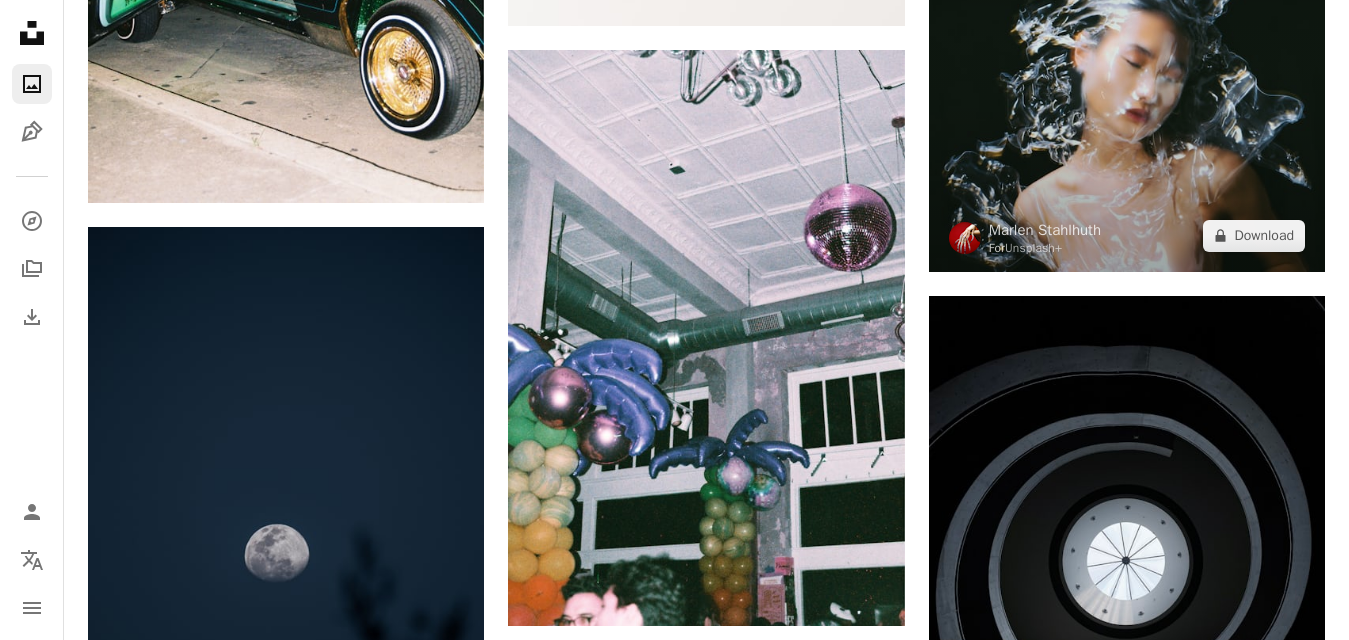 scroll, scrollTop: 2680, scrollLeft: 0, axis: vertical 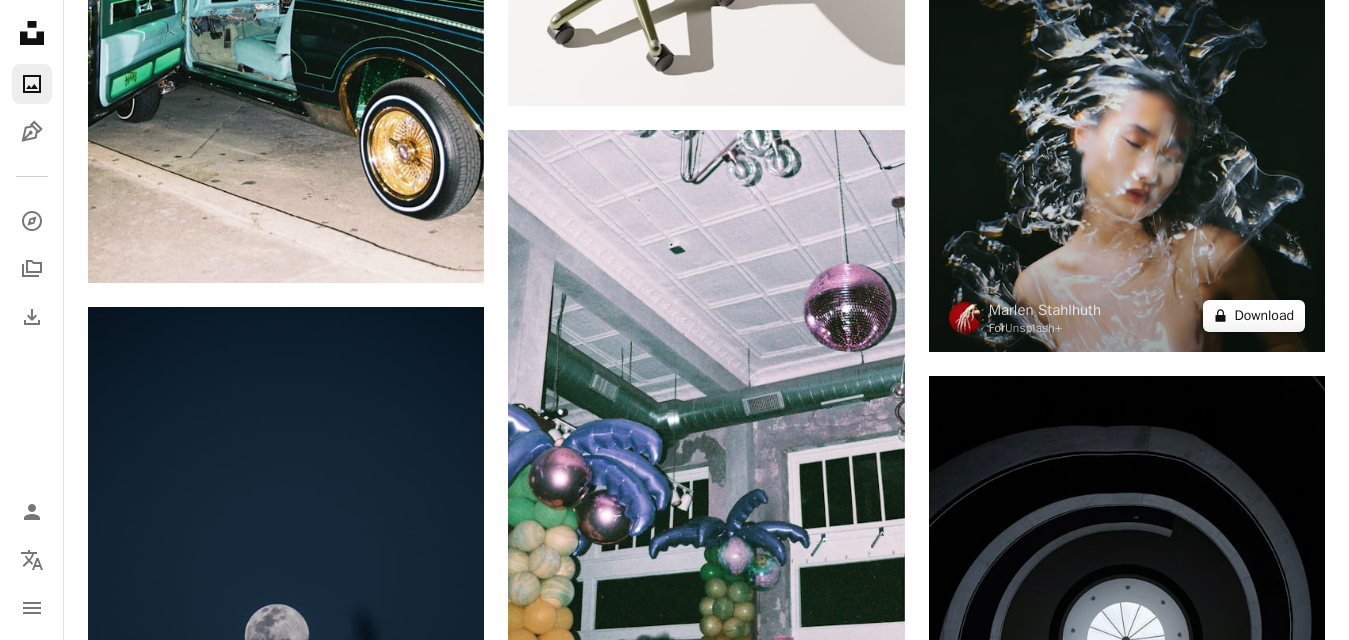 click on "A lock Download" at bounding box center (1254, 316) 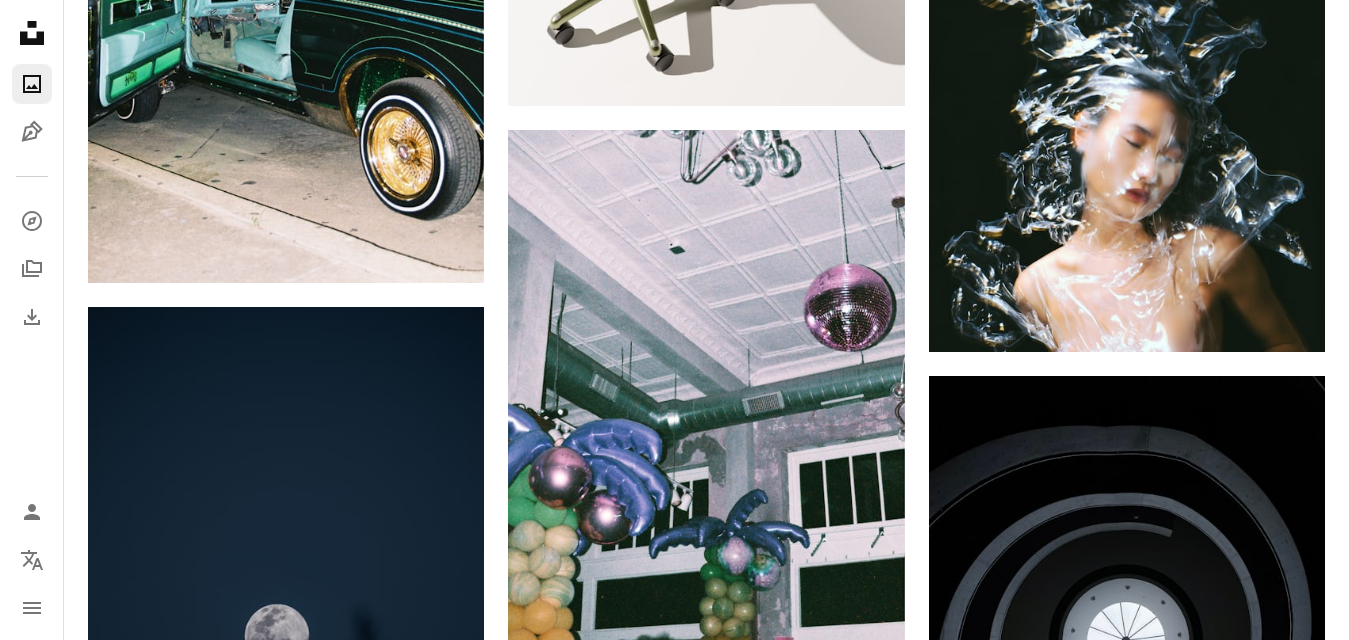 scroll, scrollTop: 3240, scrollLeft: 0, axis: vertical 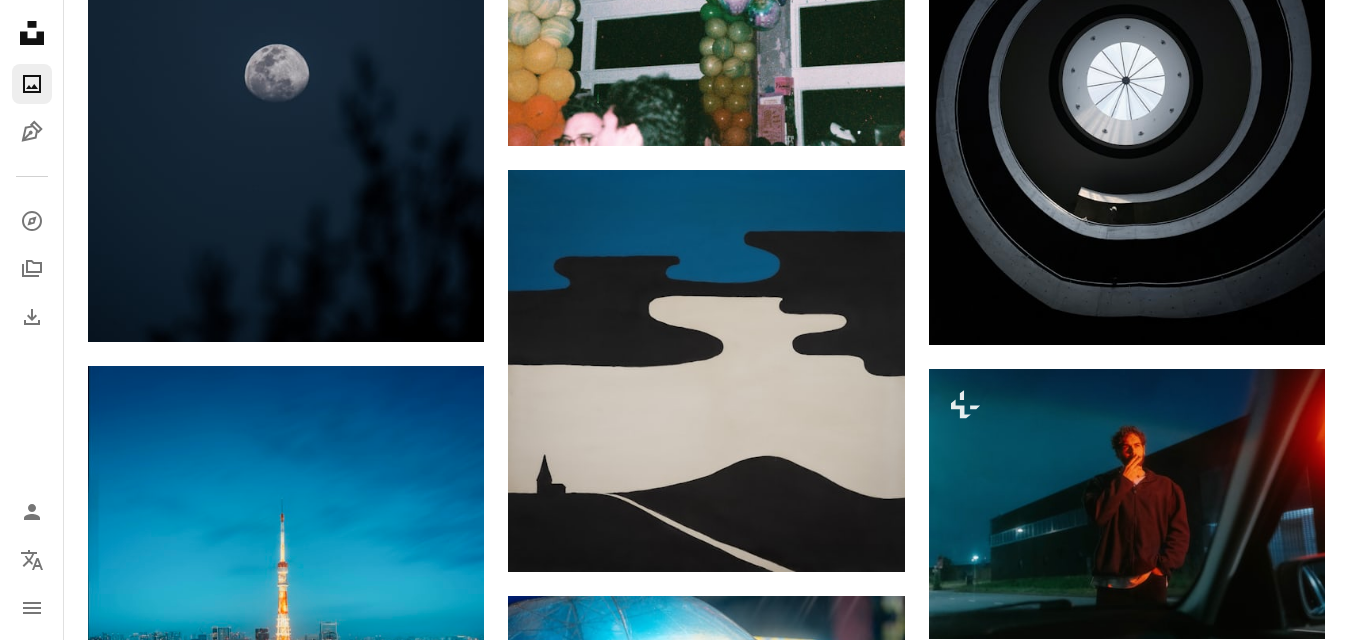 click on "An X shape Premium, ready to use images. Get unlimited access. A plus sign Members-only content added monthly A plus sign Unlimited royalty-free downloads A plus sign Illustrations  New A plus sign Enhanced legal protections yearly 66%  off monthly $12   $4 USD per month * Get  Unsplash+ * When paid annually, billed upfront  $48 Taxes where applicable. Renews automatically. Cancel anytime." at bounding box center (674, 3517) 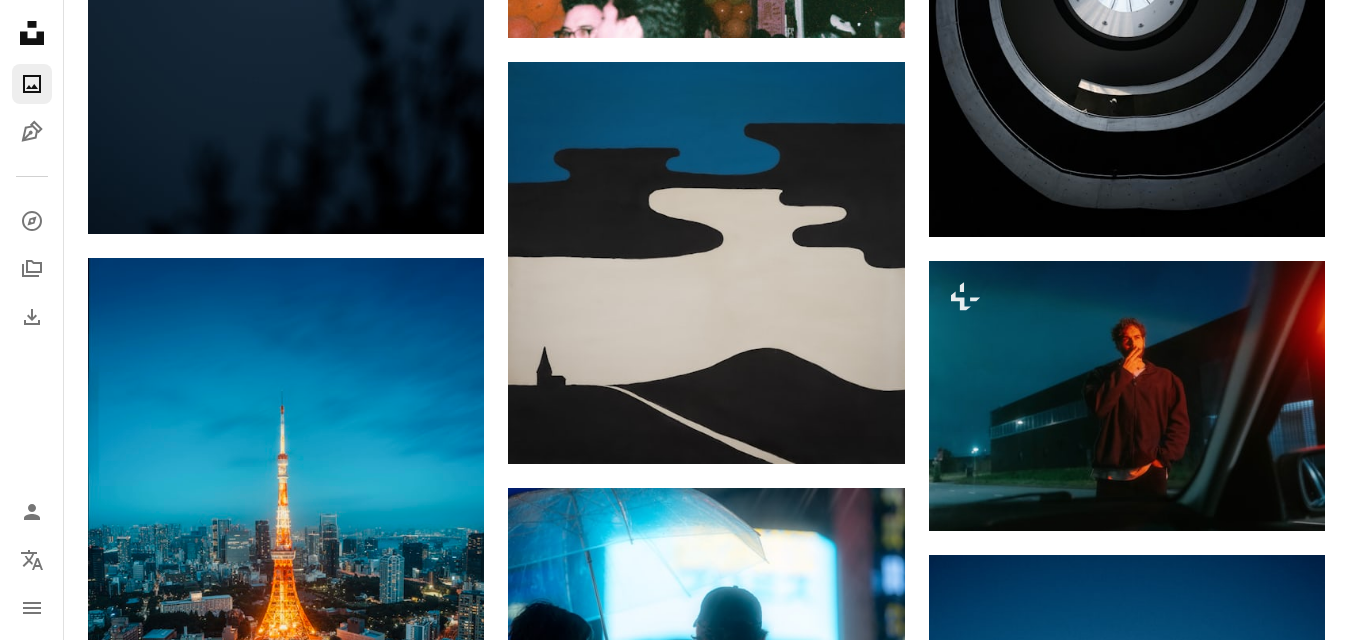 scroll, scrollTop: 3480, scrollLeft: 0, axis: vertical 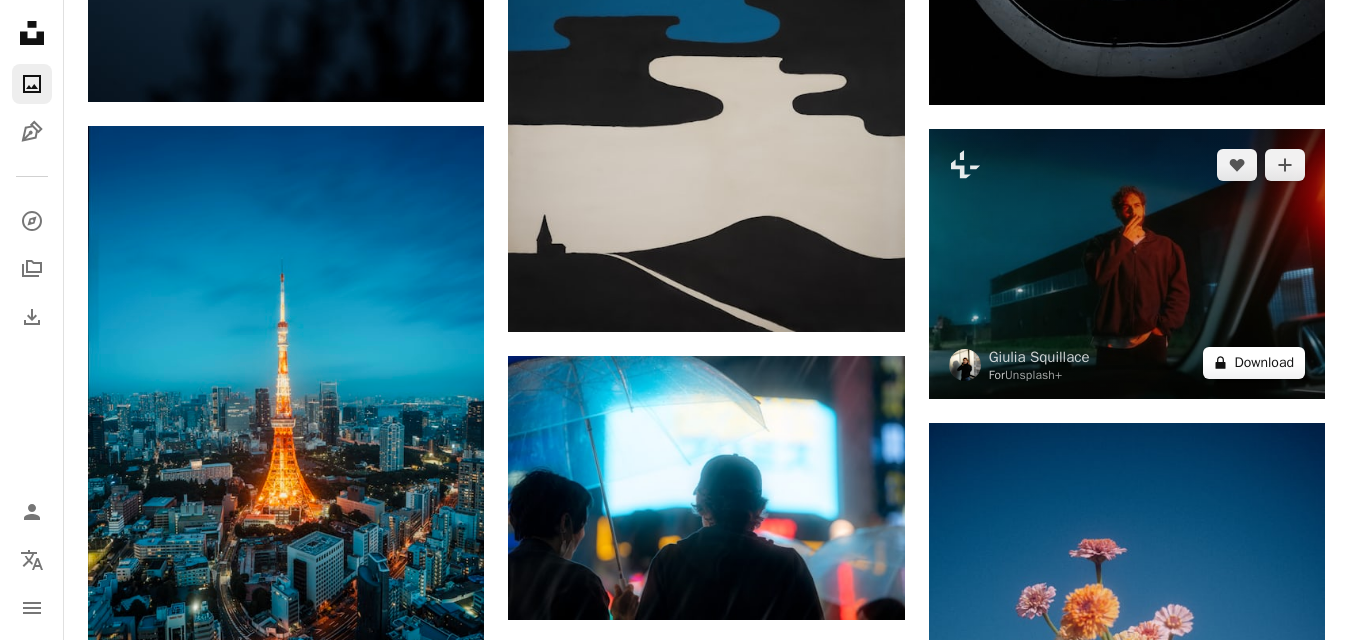 click on "A lock Download" at bounding box center [1254, 363] 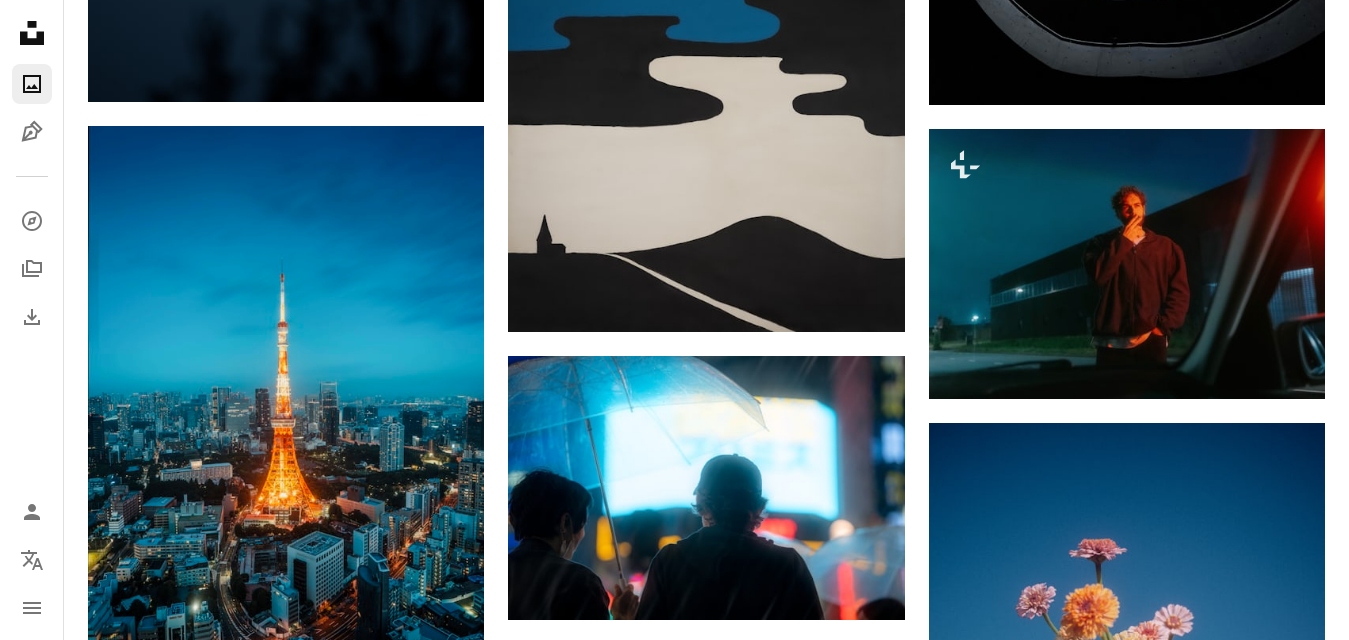 click on "An X shape Premium, ready to use images. Get unlimited access. A plus sign Members-only content added monthly A plus sign Unlimited royalty-free downloads A plus sign Illustrations  New A plus sign Enhanced legal protections yearly 66%  off monthly $12   $4 USD per month * Get  Unsplash+ * When paid annually, billed upfront  $48 Taxes where applicable. Renews automatically. Cancel anytime." at bounding box center (674, 3277) 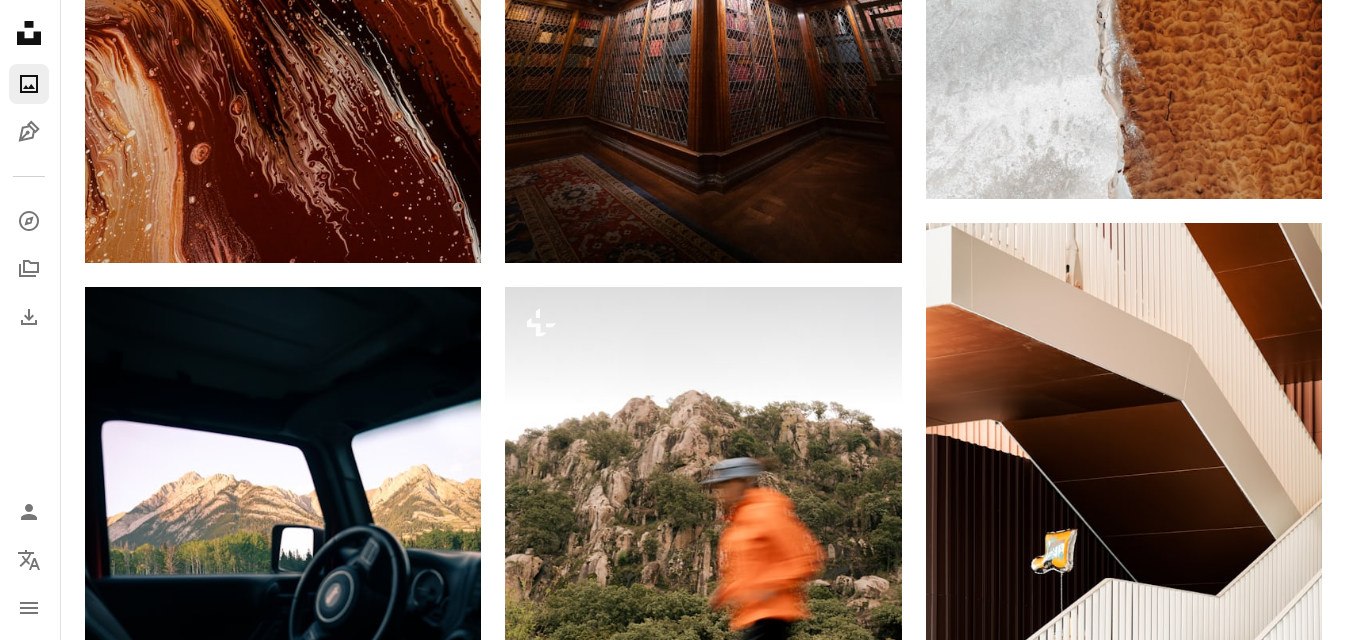 scroll, scrollTop: 0, scrollLeft: 3, axis: horizontal 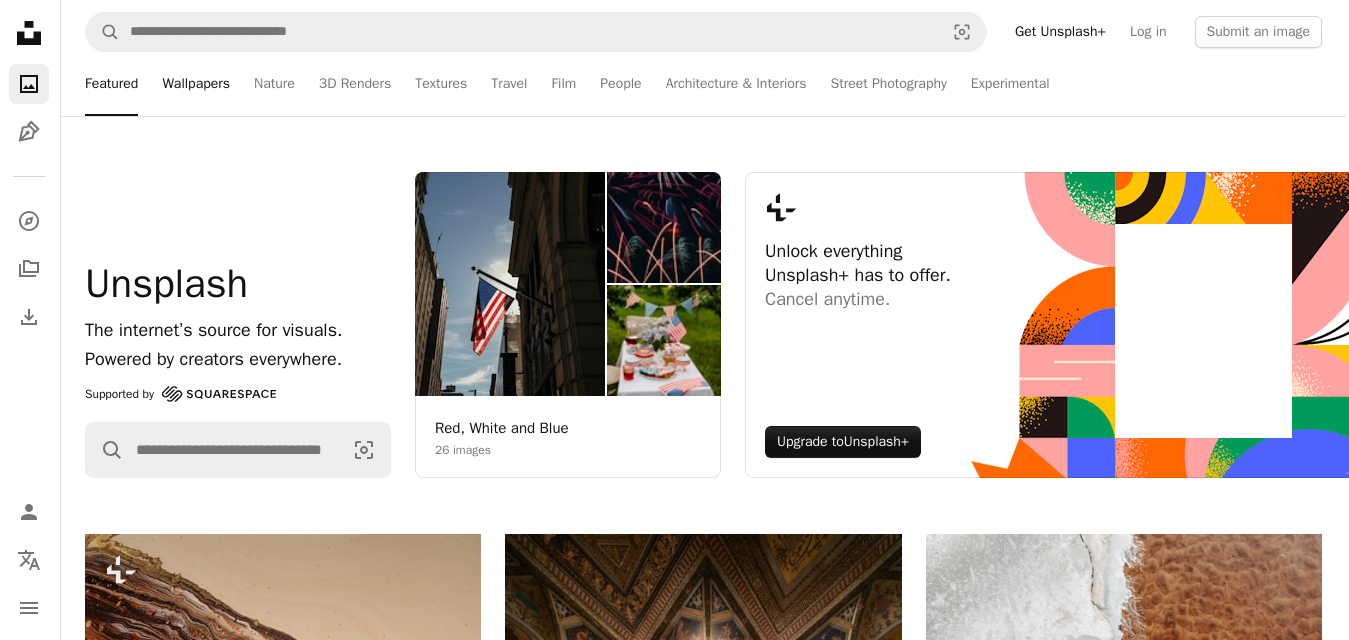 click on "Wallpapers" at bounding box center [196, 84] 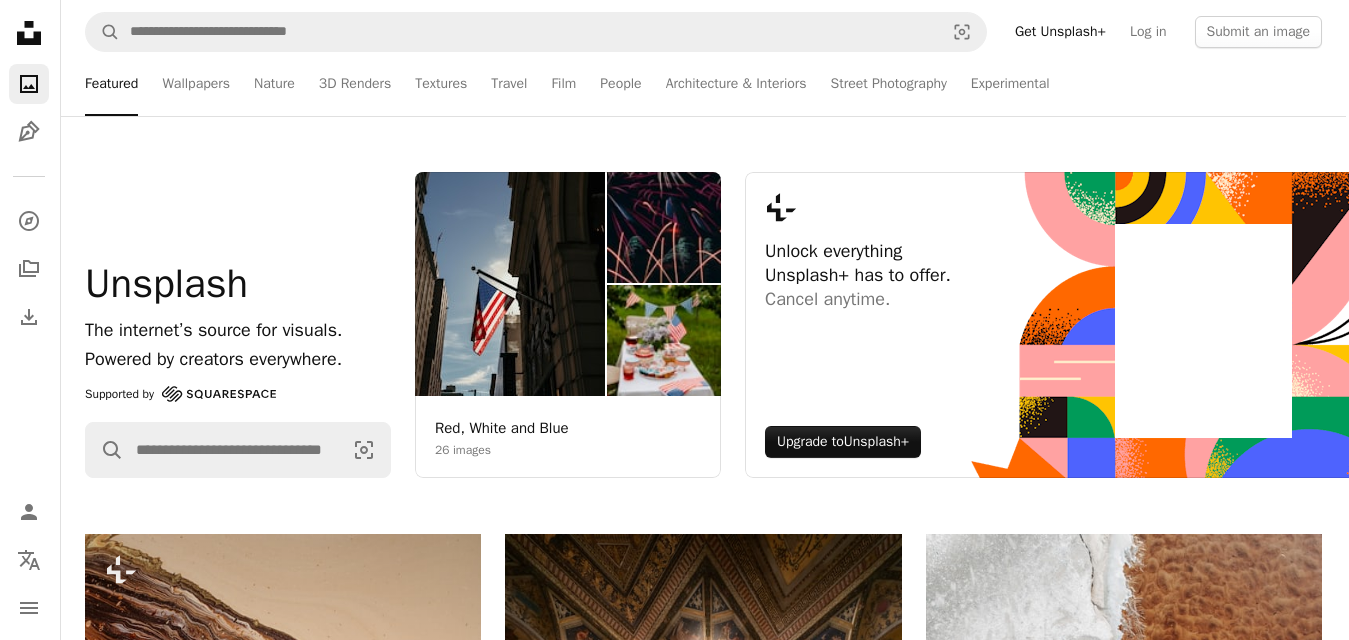 click on "Featured" at bounding box center [111, 84] 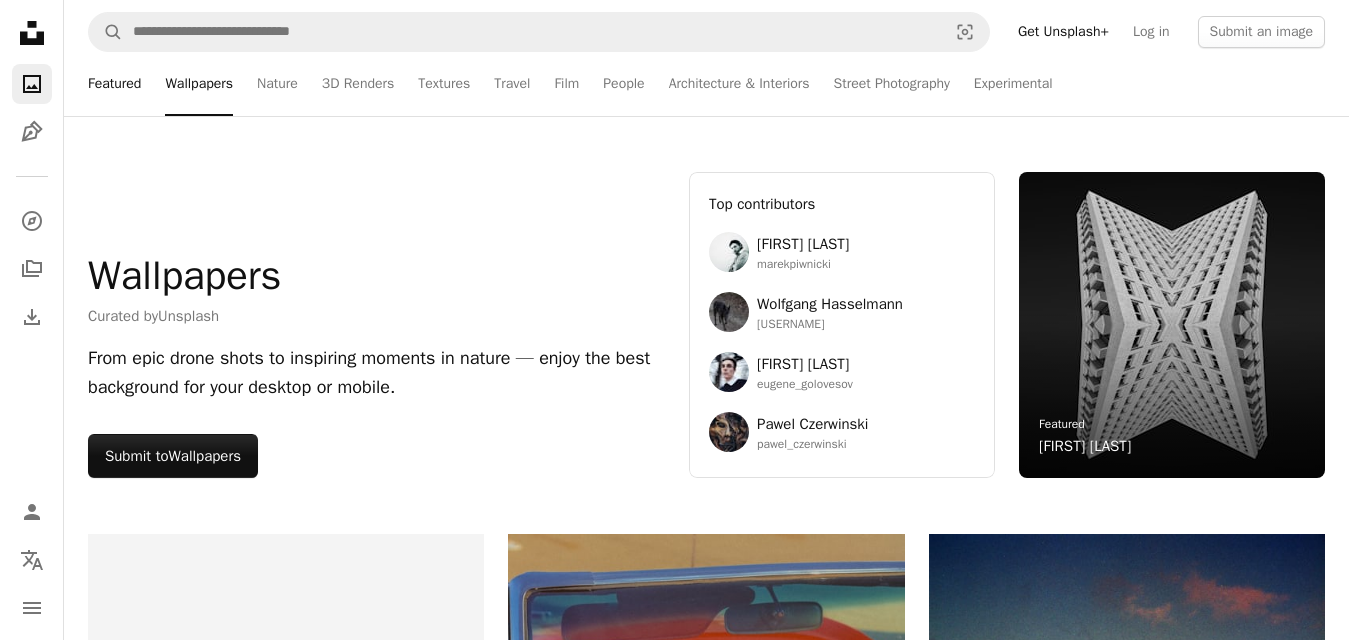 scroll, scrollTop: 0, scrollLeft: 0, axis: both 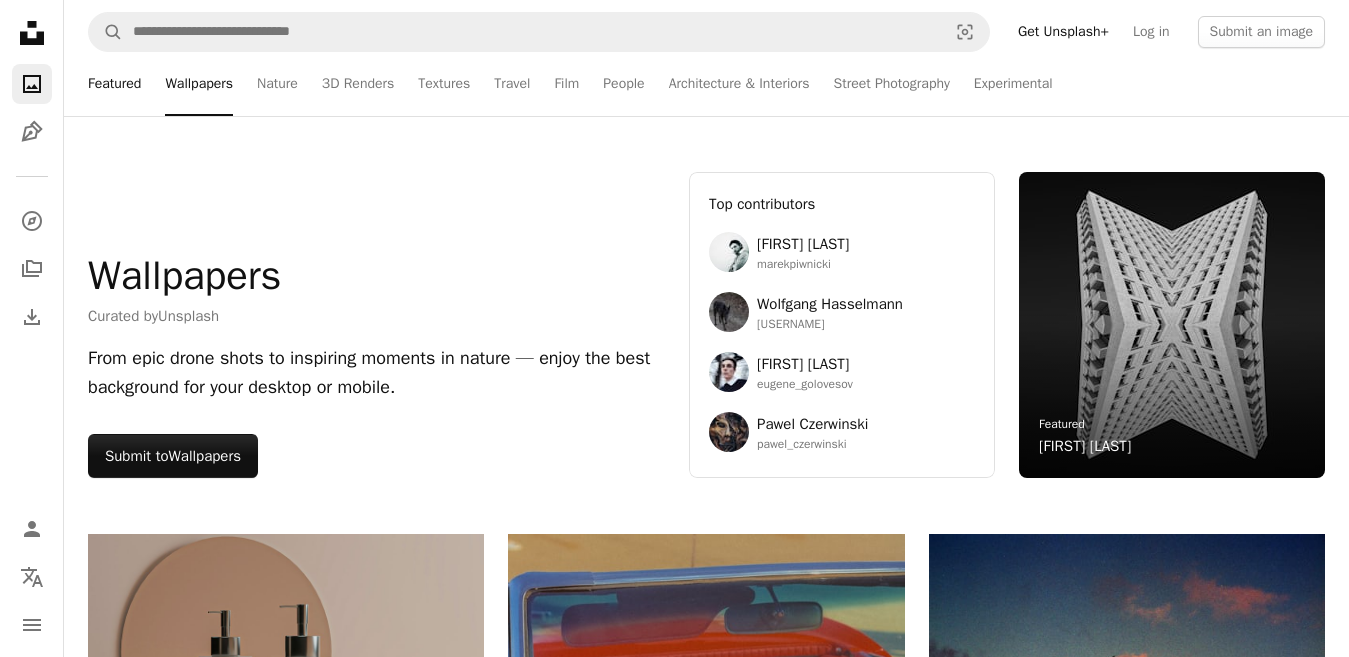 click on "Featured" at bounding box center (114, 84) 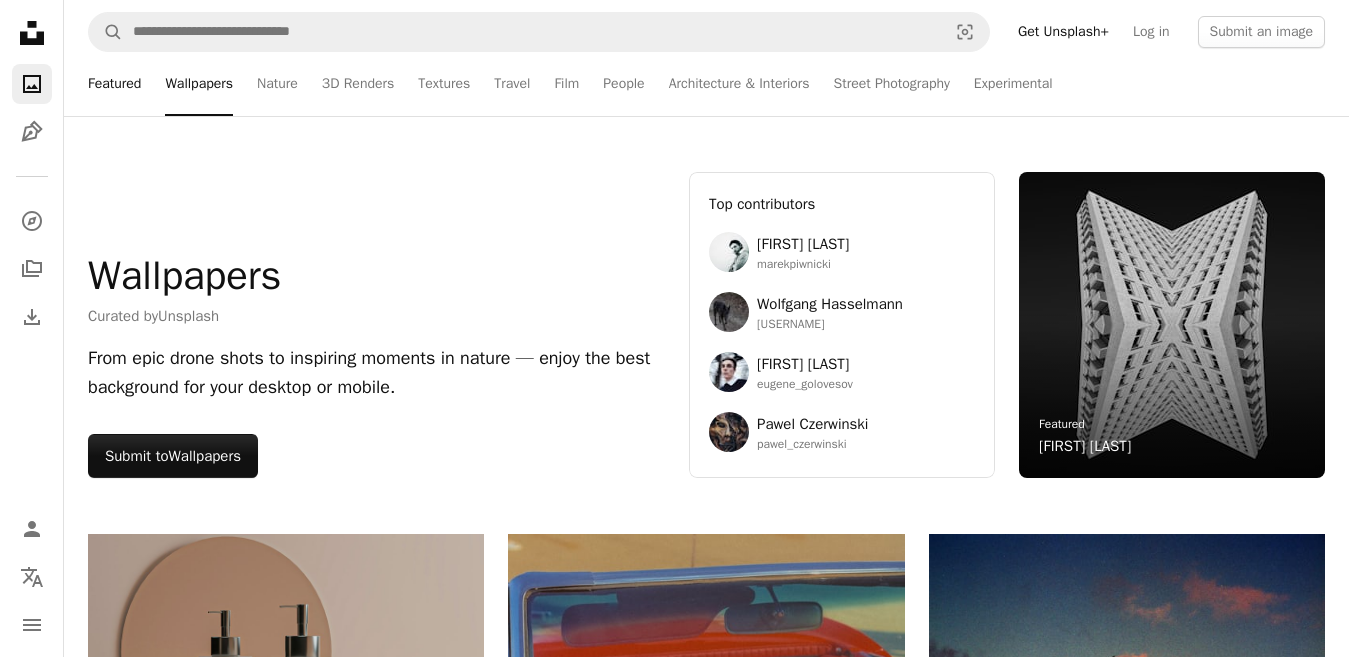 click on "Featured" at bounding box center (114, 84) 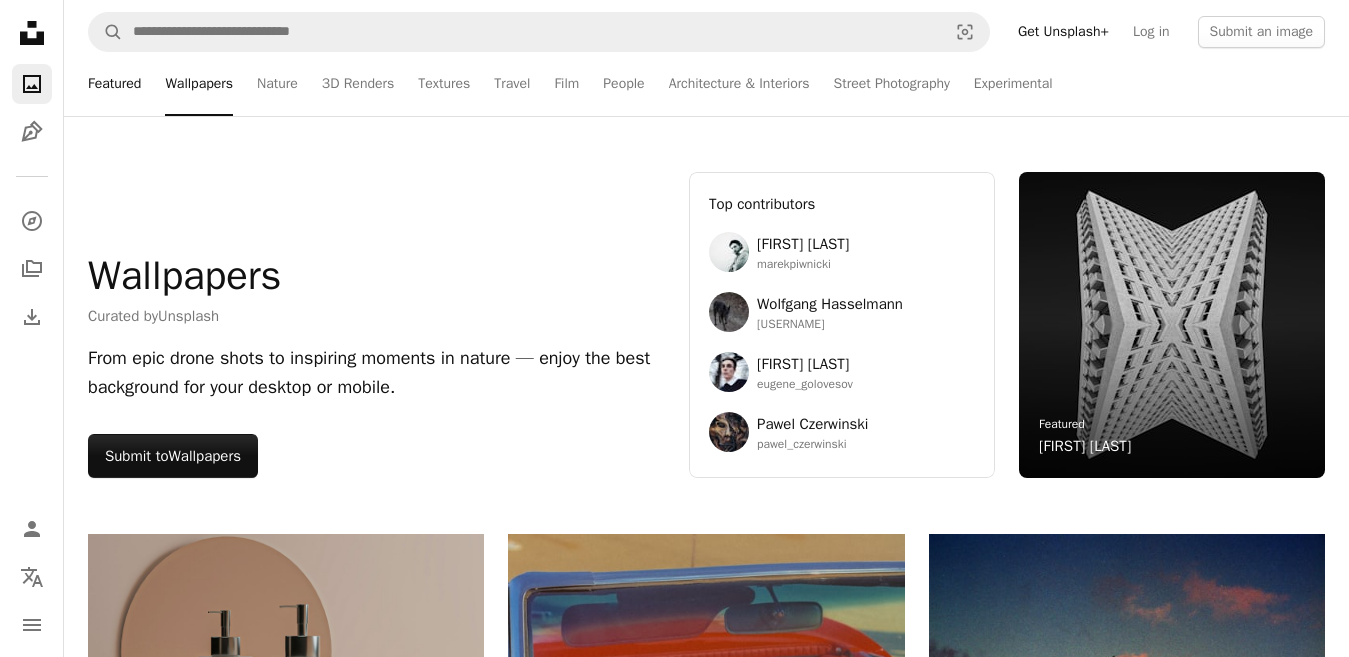 click on "Featured" at bounding box center (114, 84) 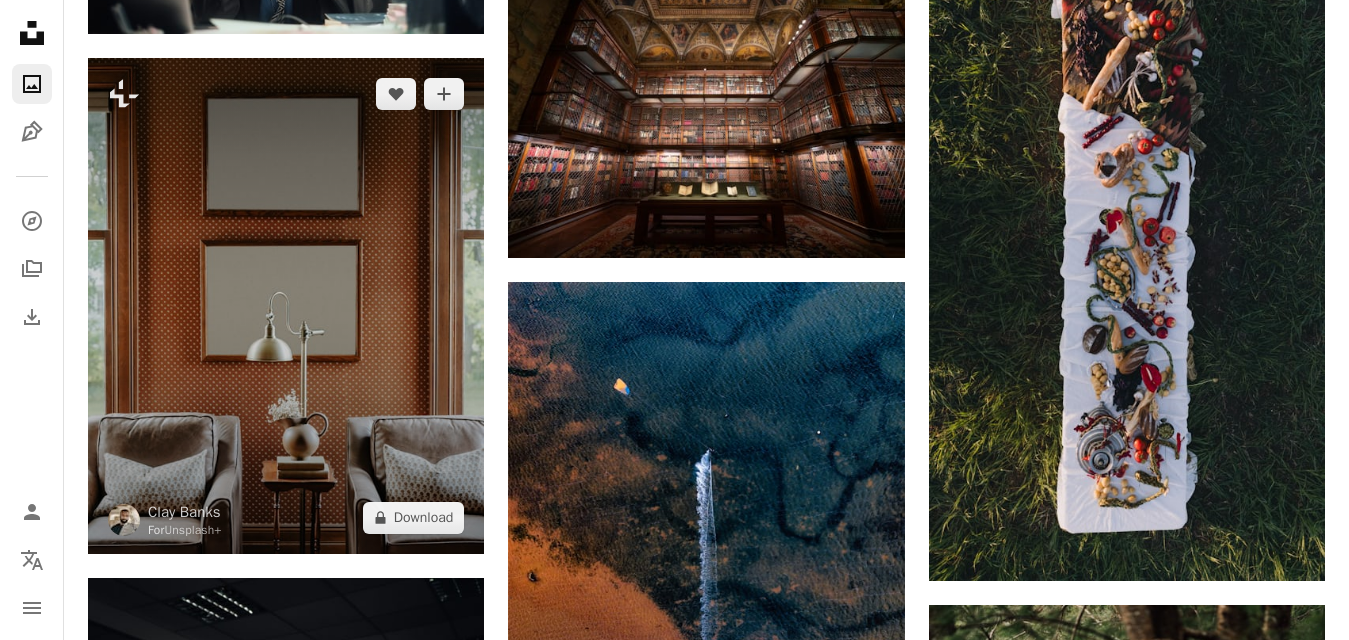 scroll, scrollTop: 12080, scrollLeft: 0, axis: vertical 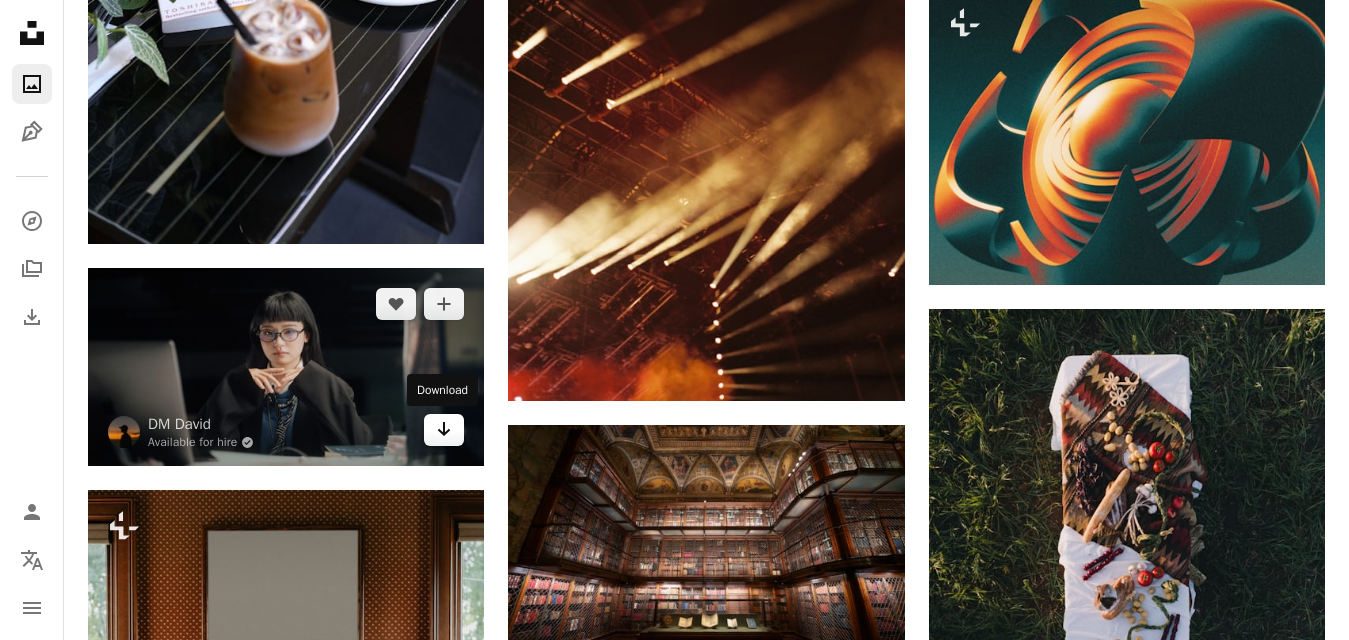 click 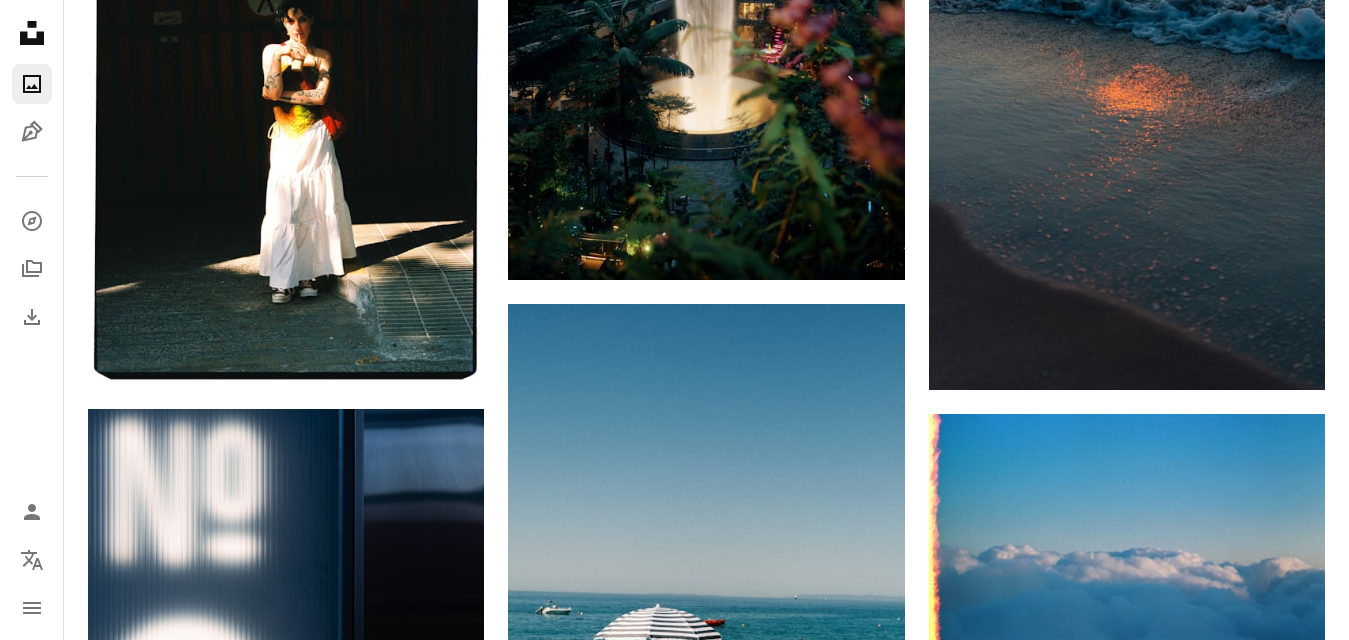 scroll, scrollTop: 4726, scrollLeft: 0, axis: vertical 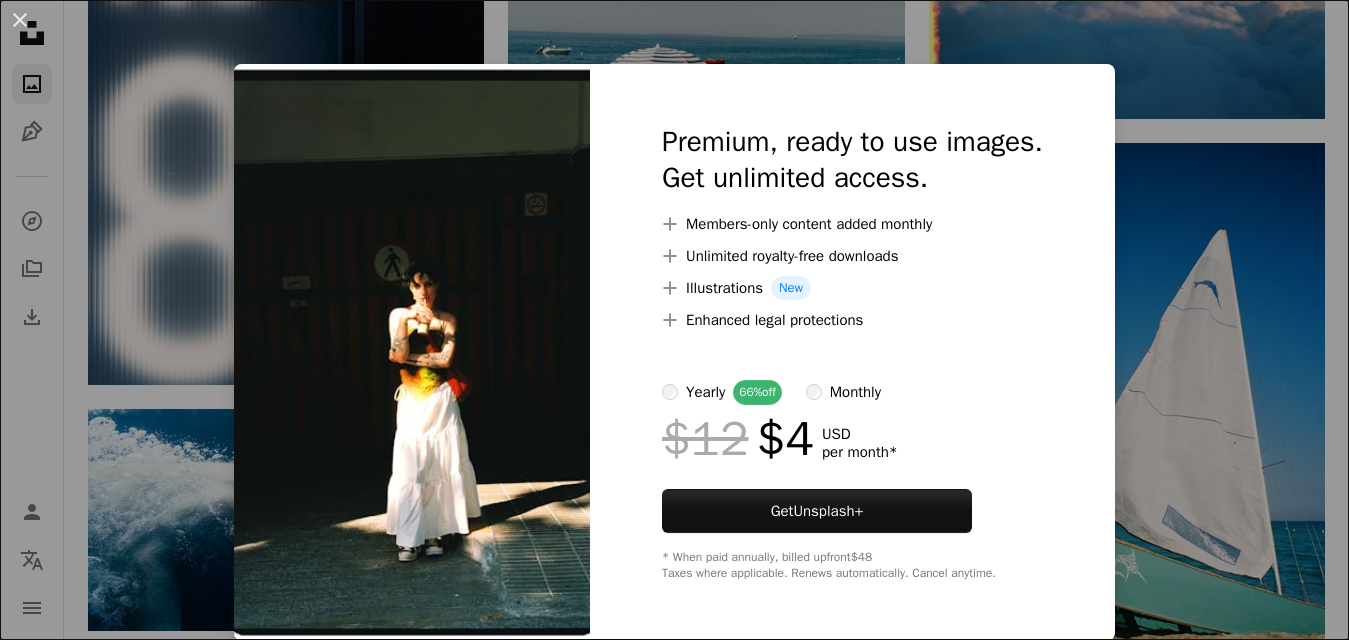 click on "An X shape Premium, ready to use images. Get unlimited access. A plus sign Members-only content added monthly A plus sign Unlimited royalty-free downloads A plus sign Illustrations  New A plus sign Enhanced legal protections yearly 66%  off monthly $12   $4 USD per month * Get  Unsplash+ * When paid annually, billed upfront  $48 Taxes where applicable. Renews automatically. Cancel anytime." at bounding box center (674, 320) 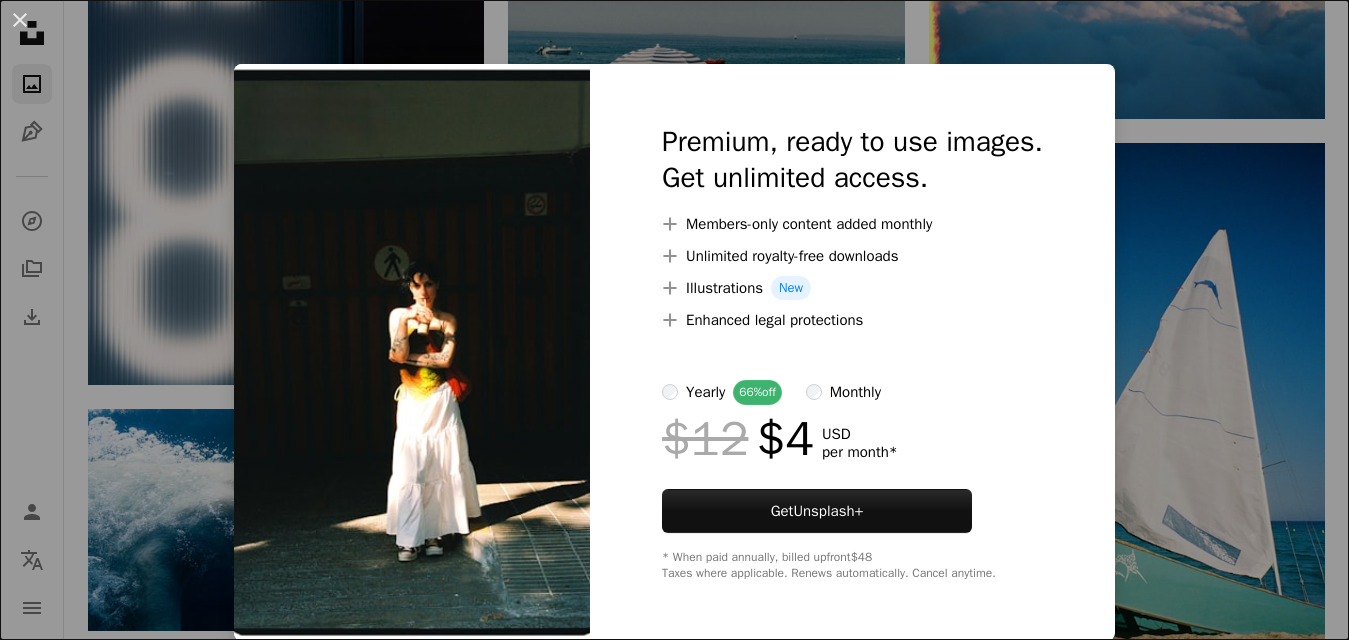 drag, startPoint x: 1344, startPoint y: 476, endPoint x: 673, endPoint y: 357, distance: 681.47046 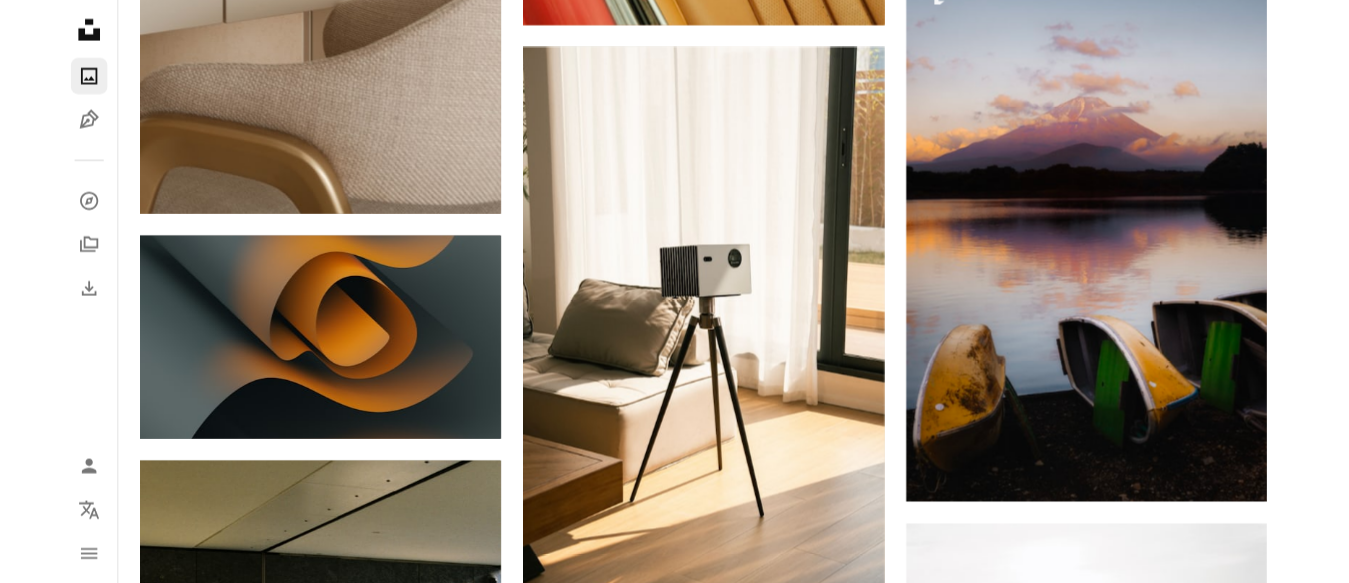 scroll, scrollTop: 11065, scrollLeft: 0, axis: vertical 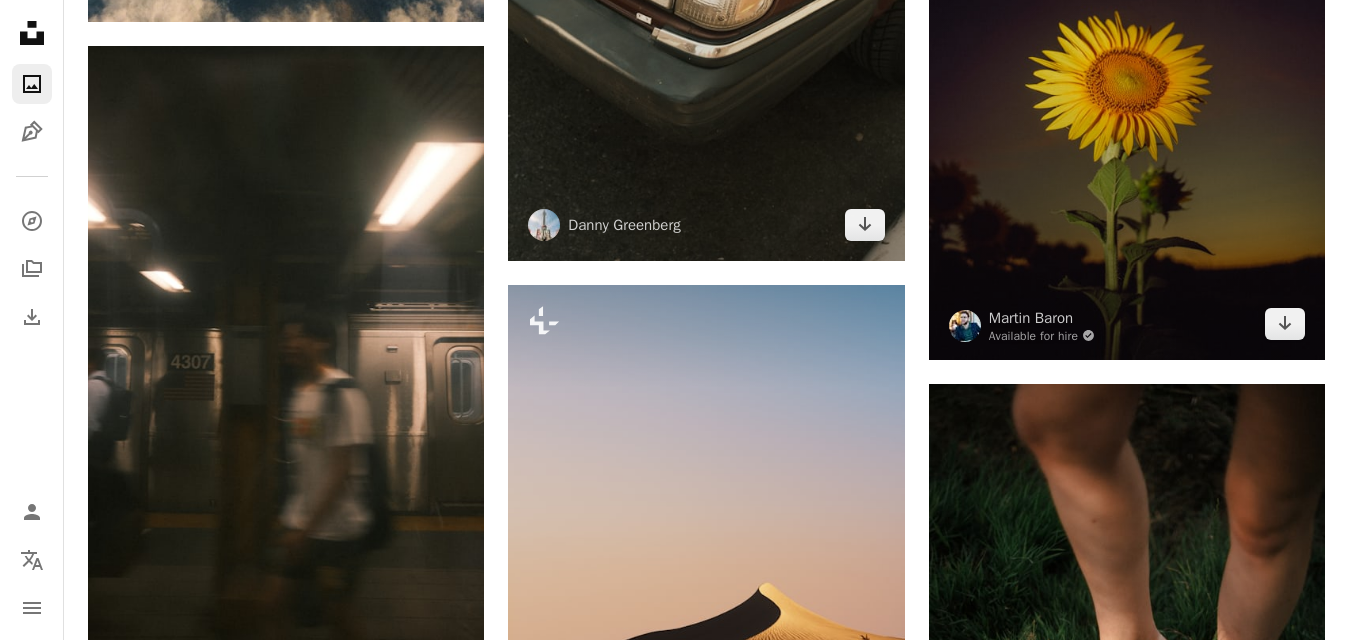 click on "Arrow pointing down" 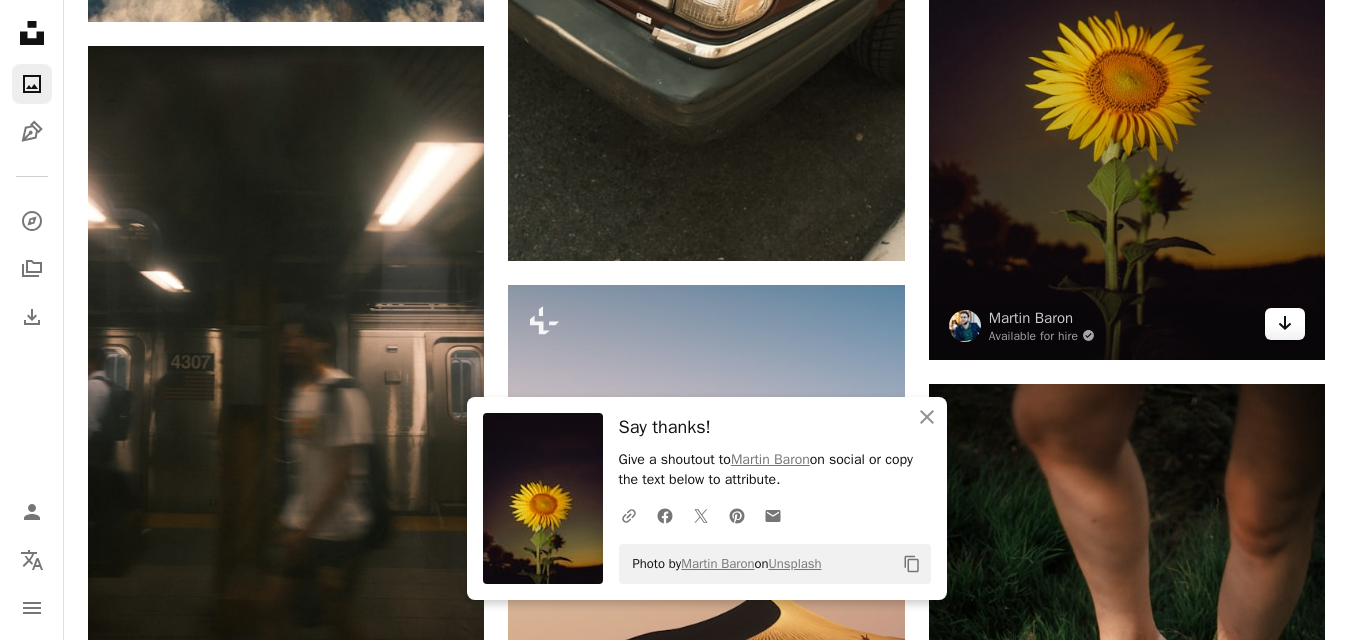 click on "Arrow pointing down" 